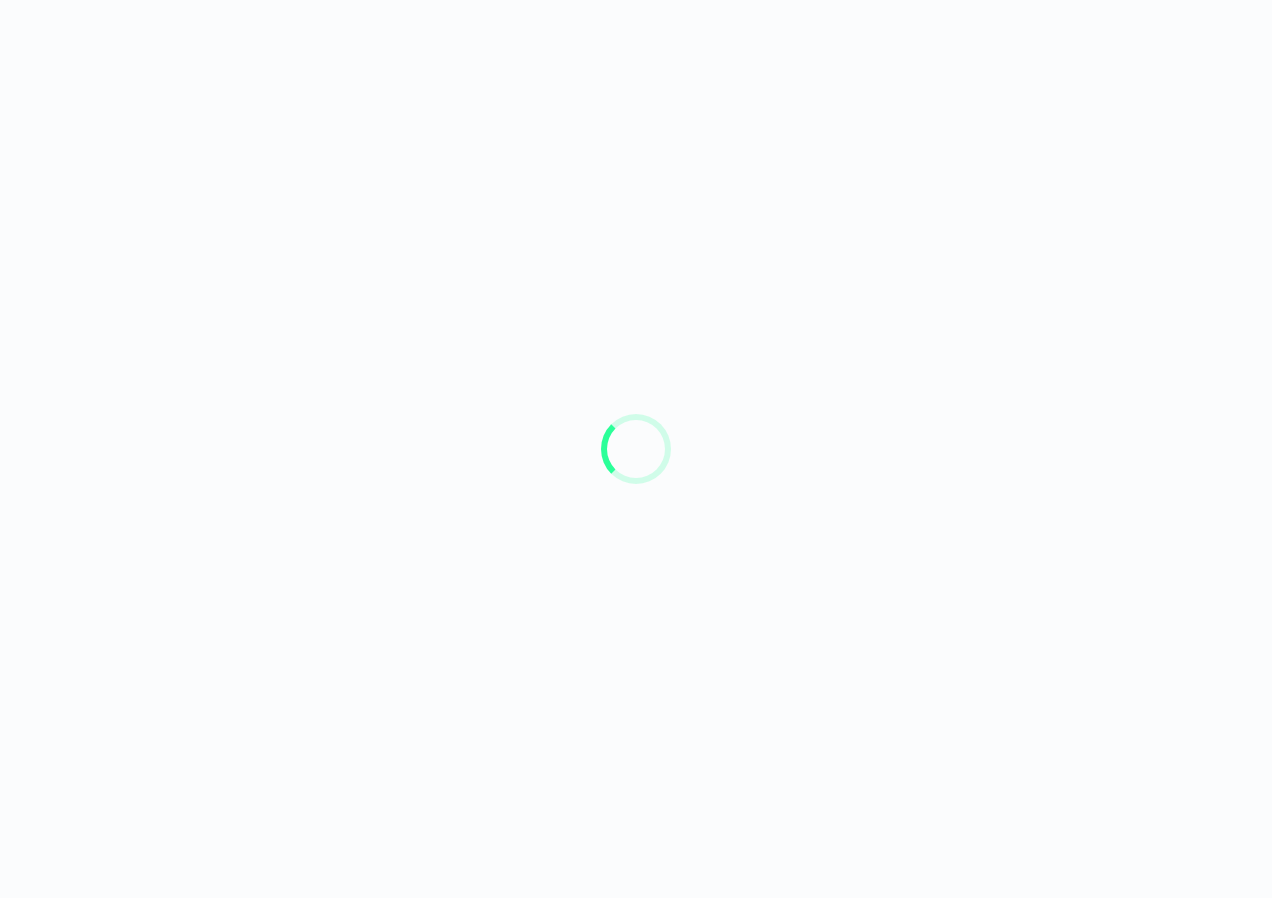 scroll, scrollTop: 0, scrollLeft: 0, axis: both 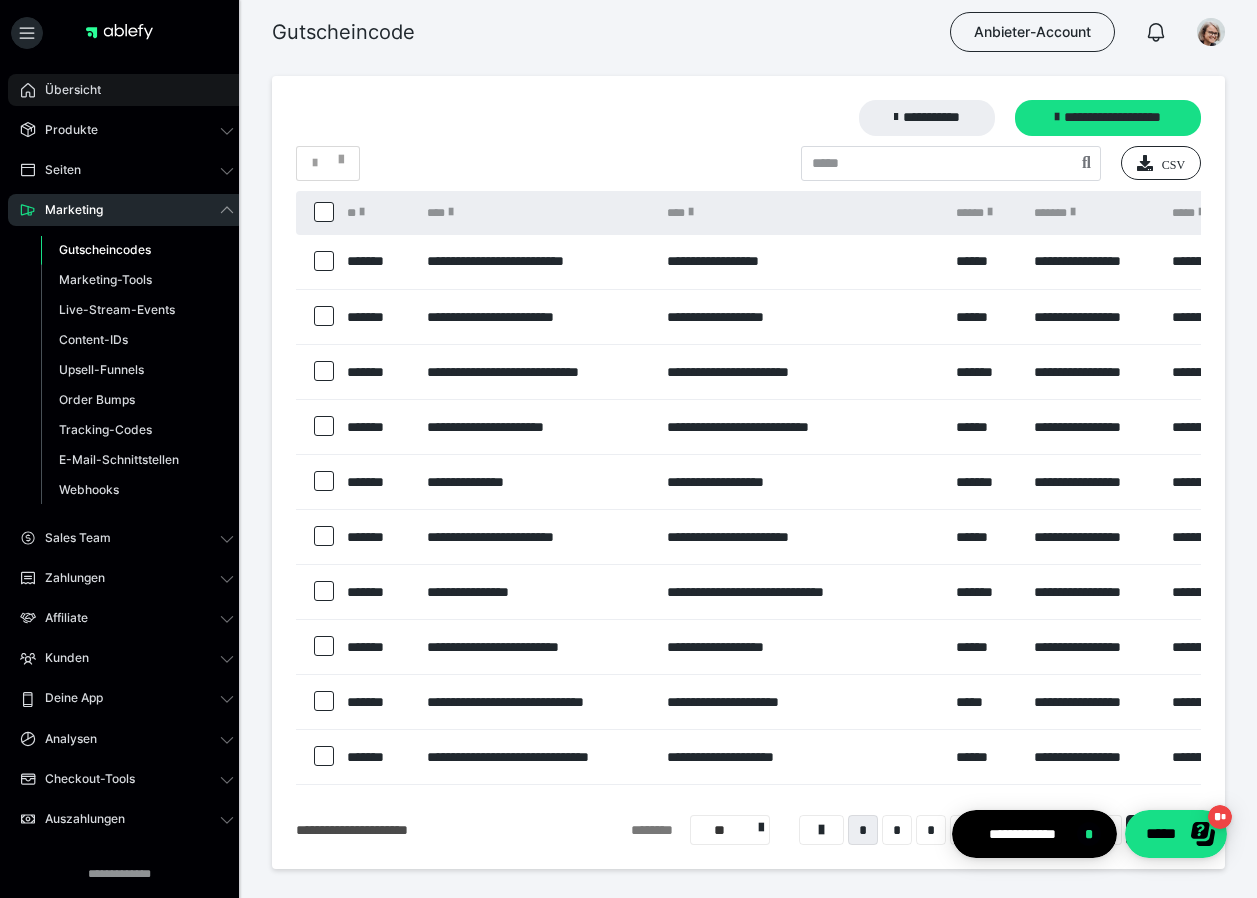 click on "Übersicht" at bounding box center [66, 90] 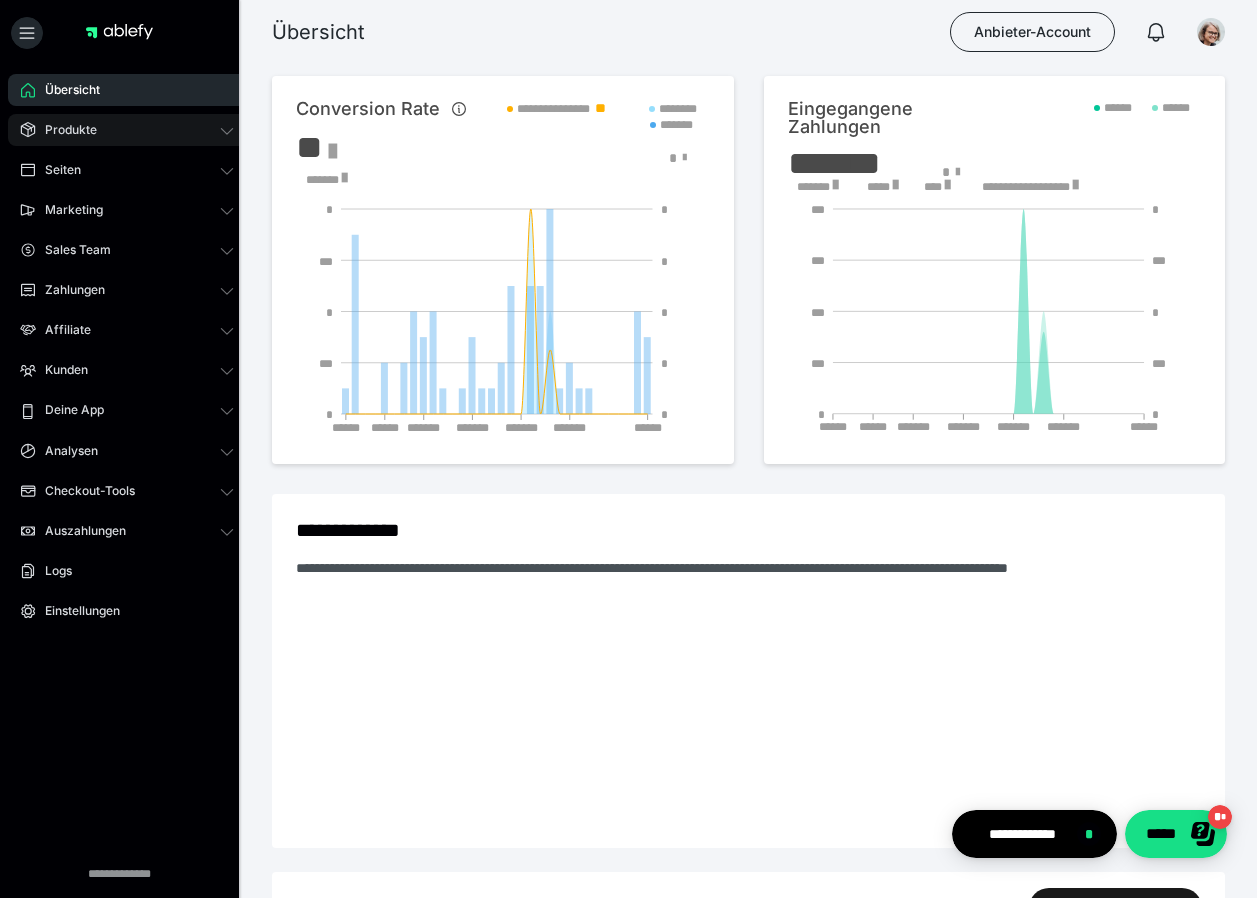 click on "Produkte" at bounding box center (64, 130) 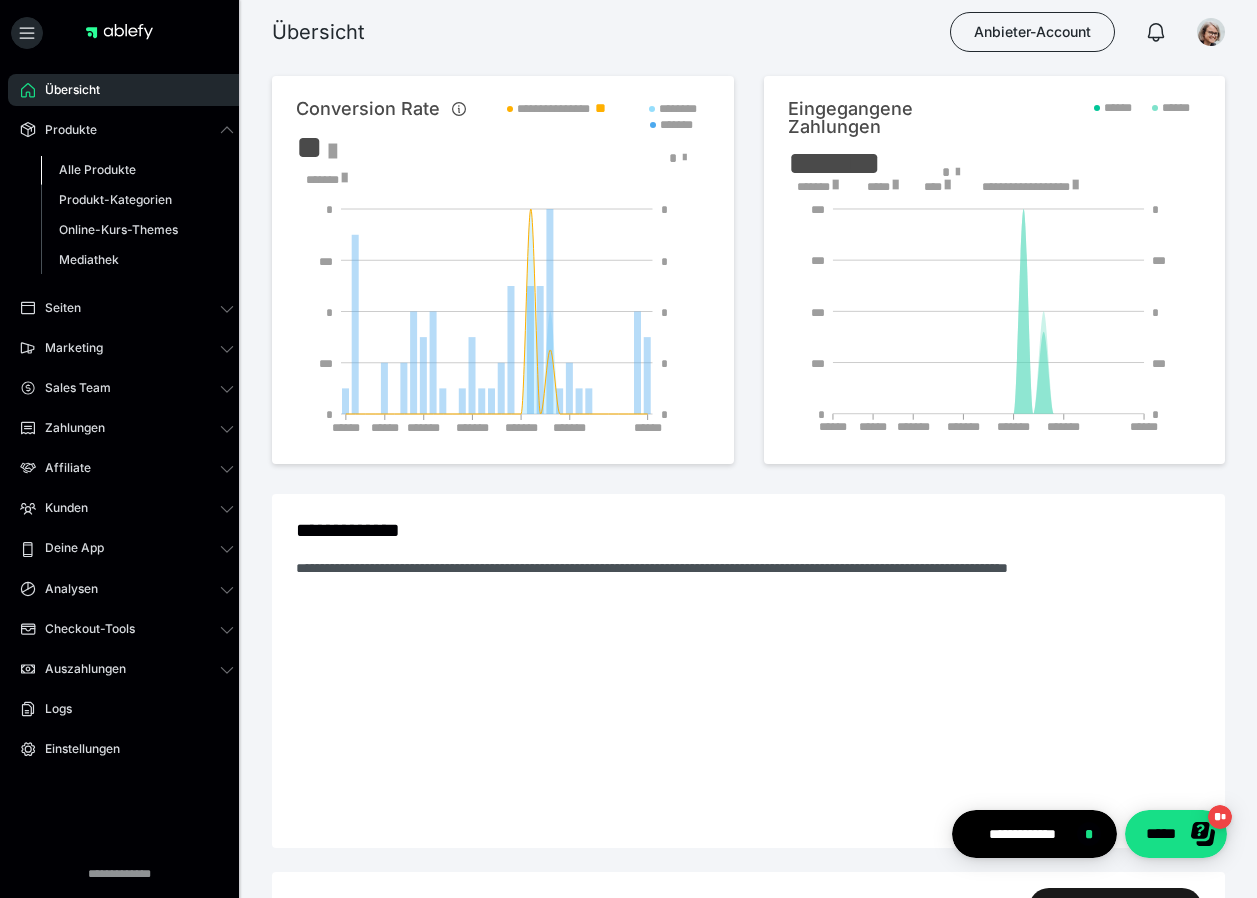 click on "Alle Produkte" at bounding box center [97, 169] 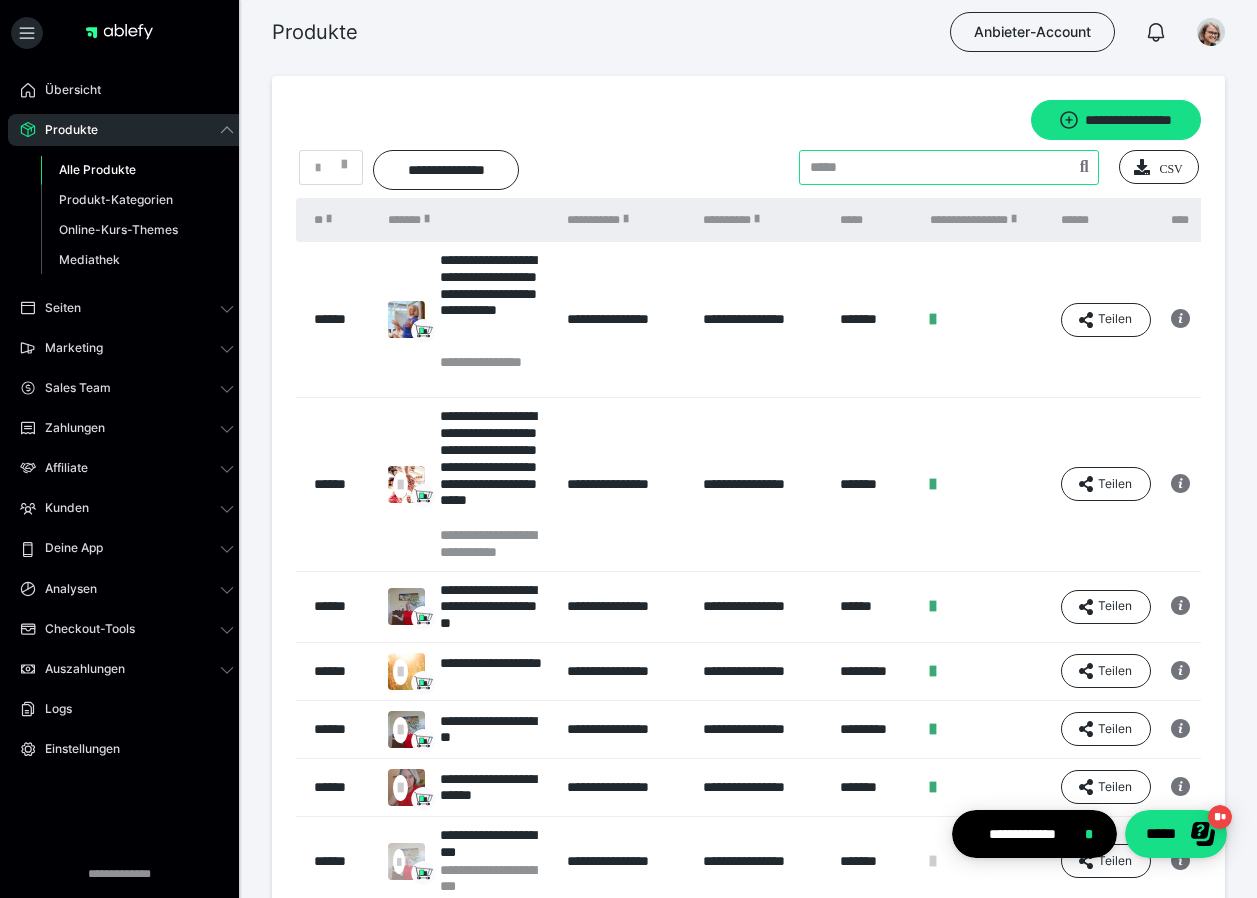click at bounding box center (949, 167) 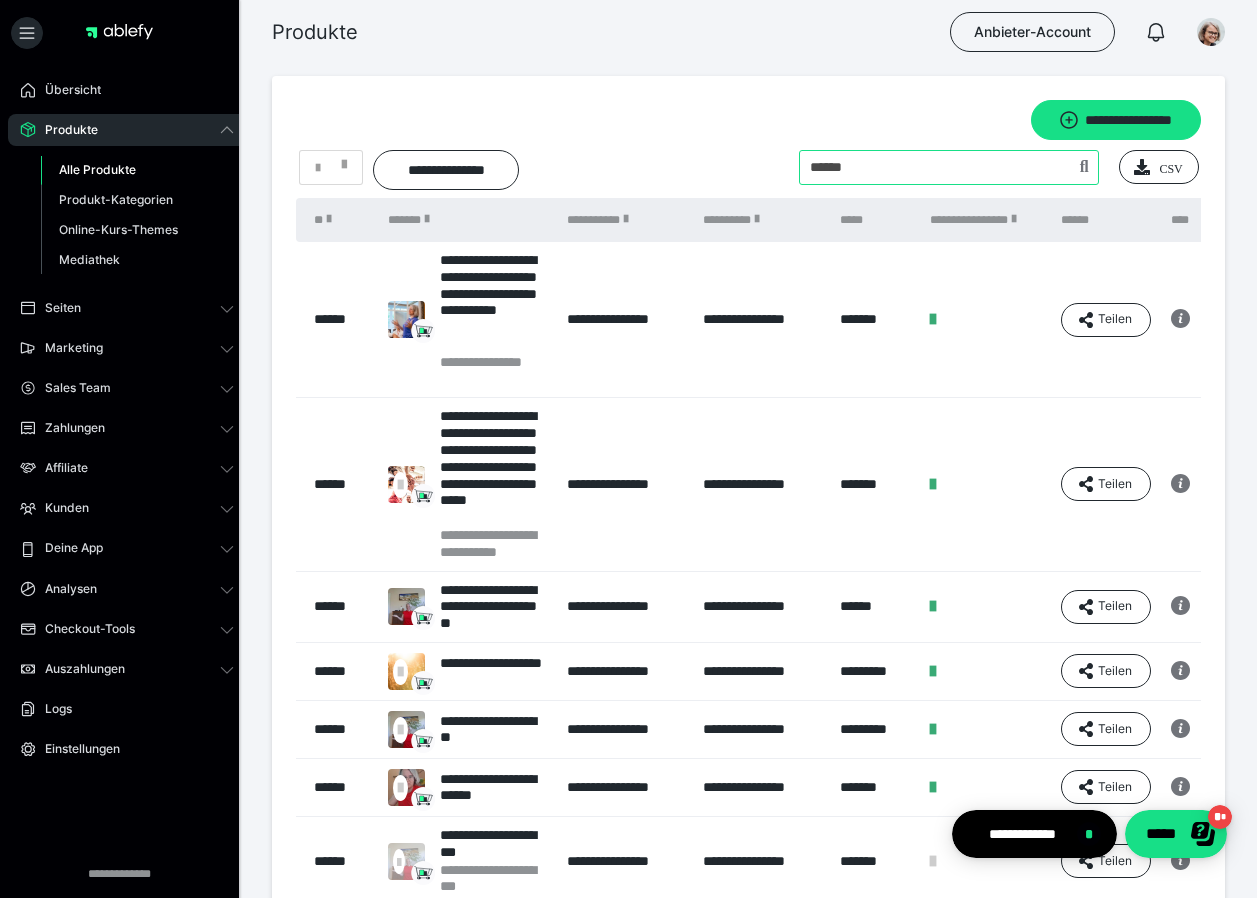 type on "******" 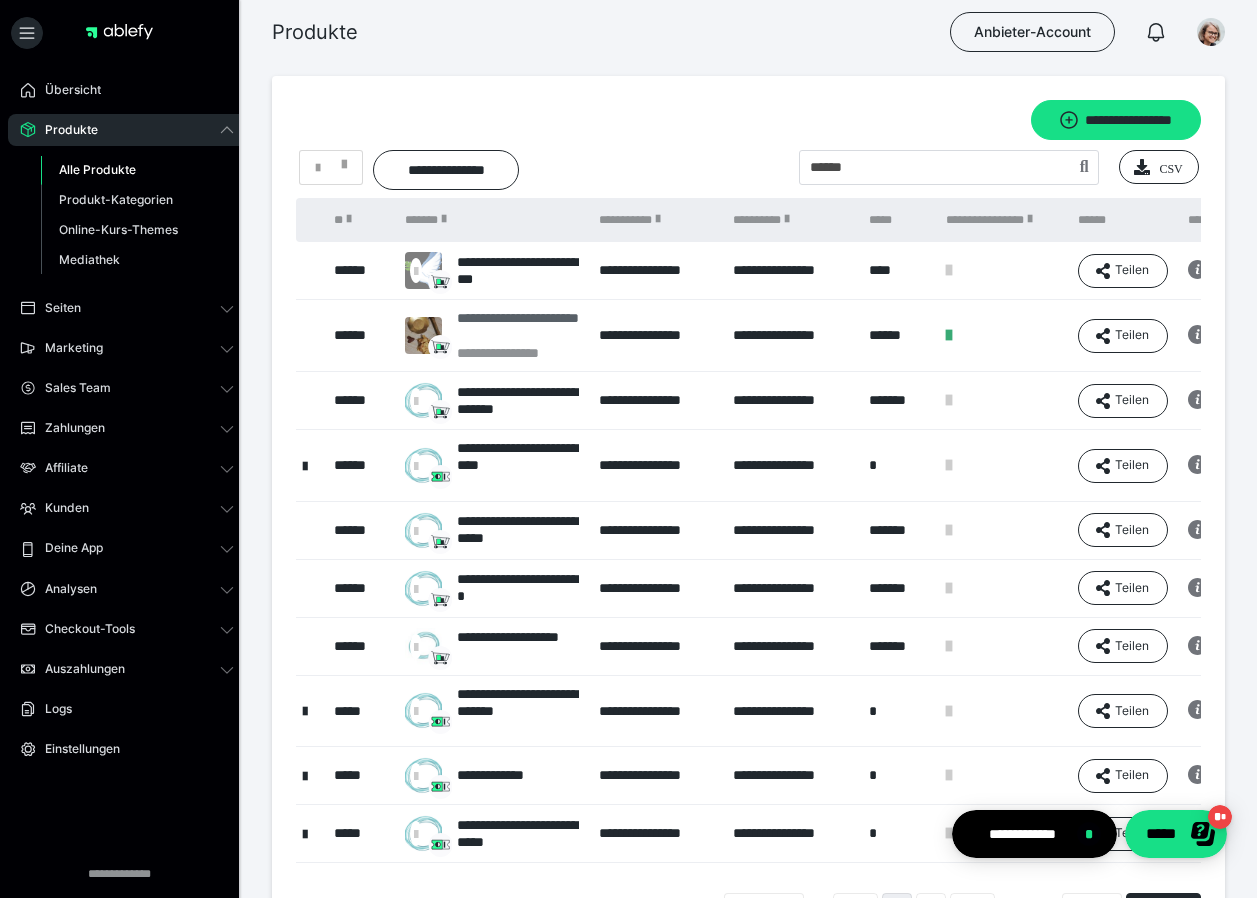 click on "**********" at bounding box center [518, 327] 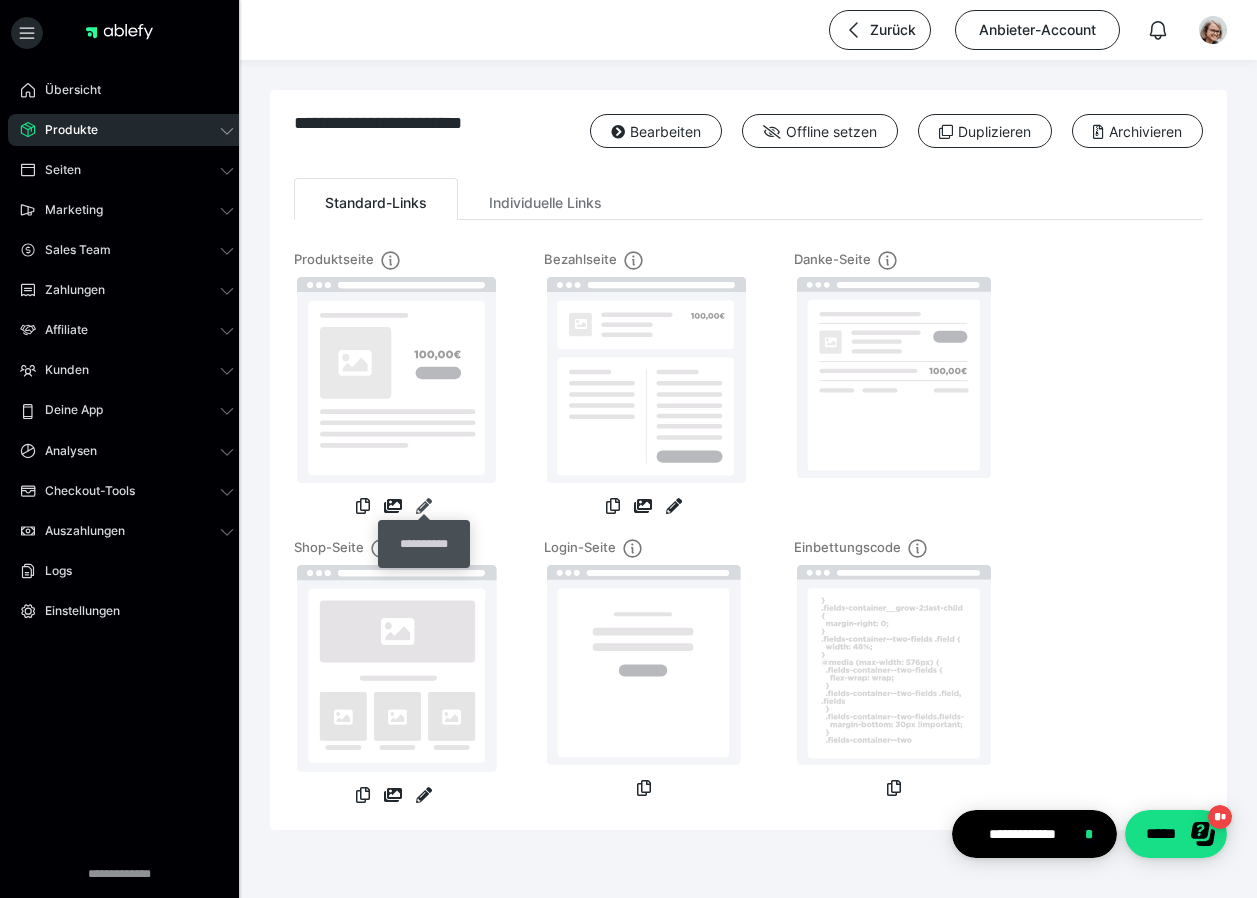click at bounding box center [424, 506] 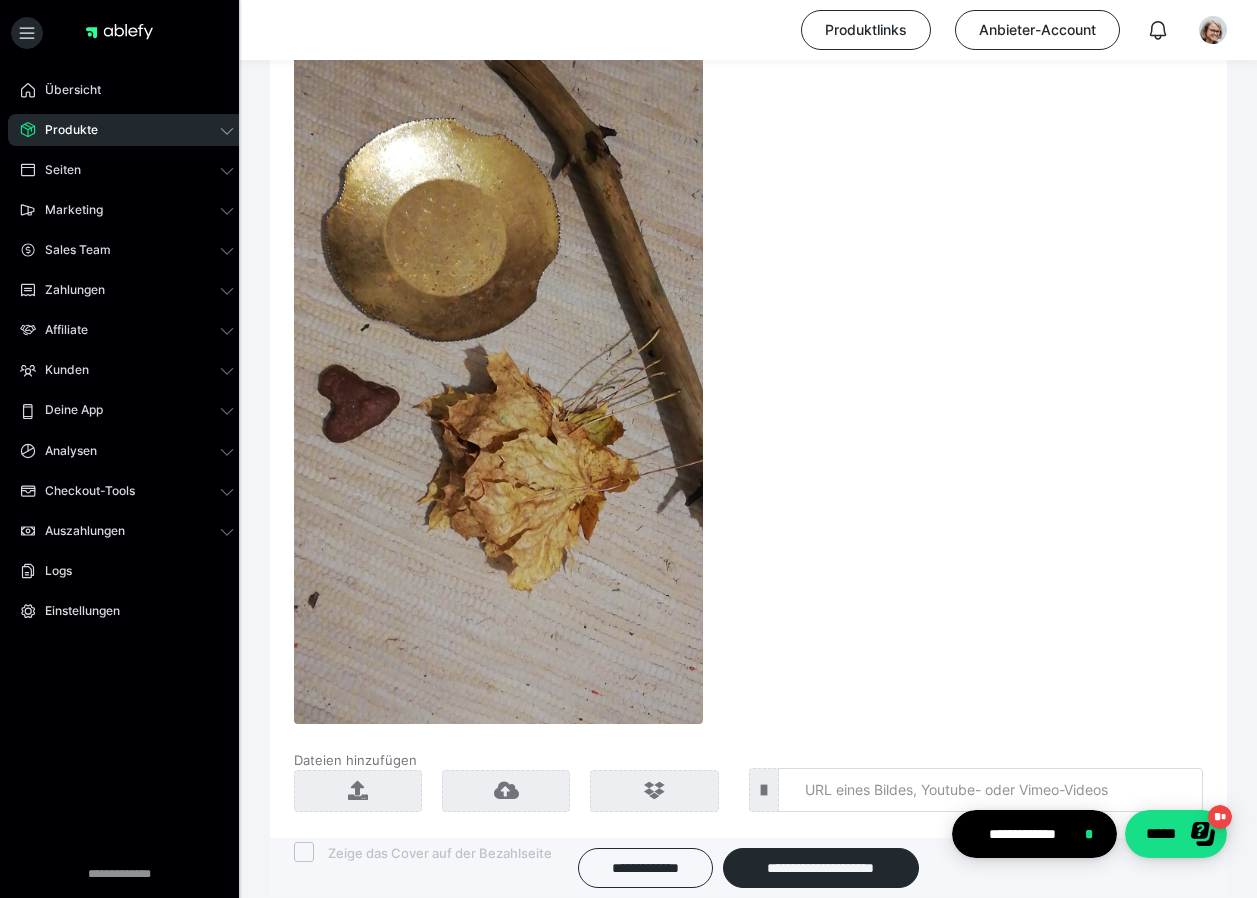 scroll, scrollTop: 2100, scrollLeft: 0, axis: vertical 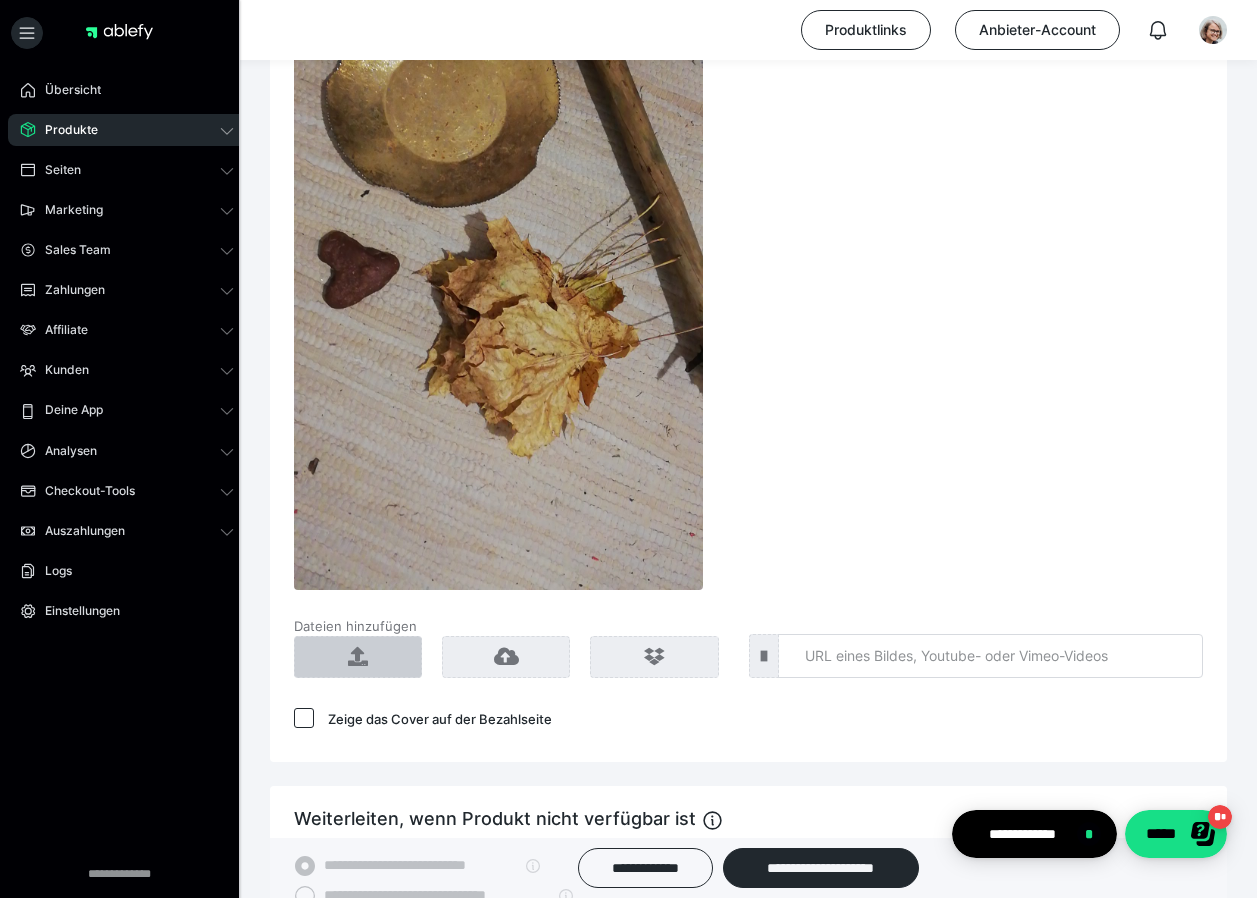 click at bounding box center (358, 657) 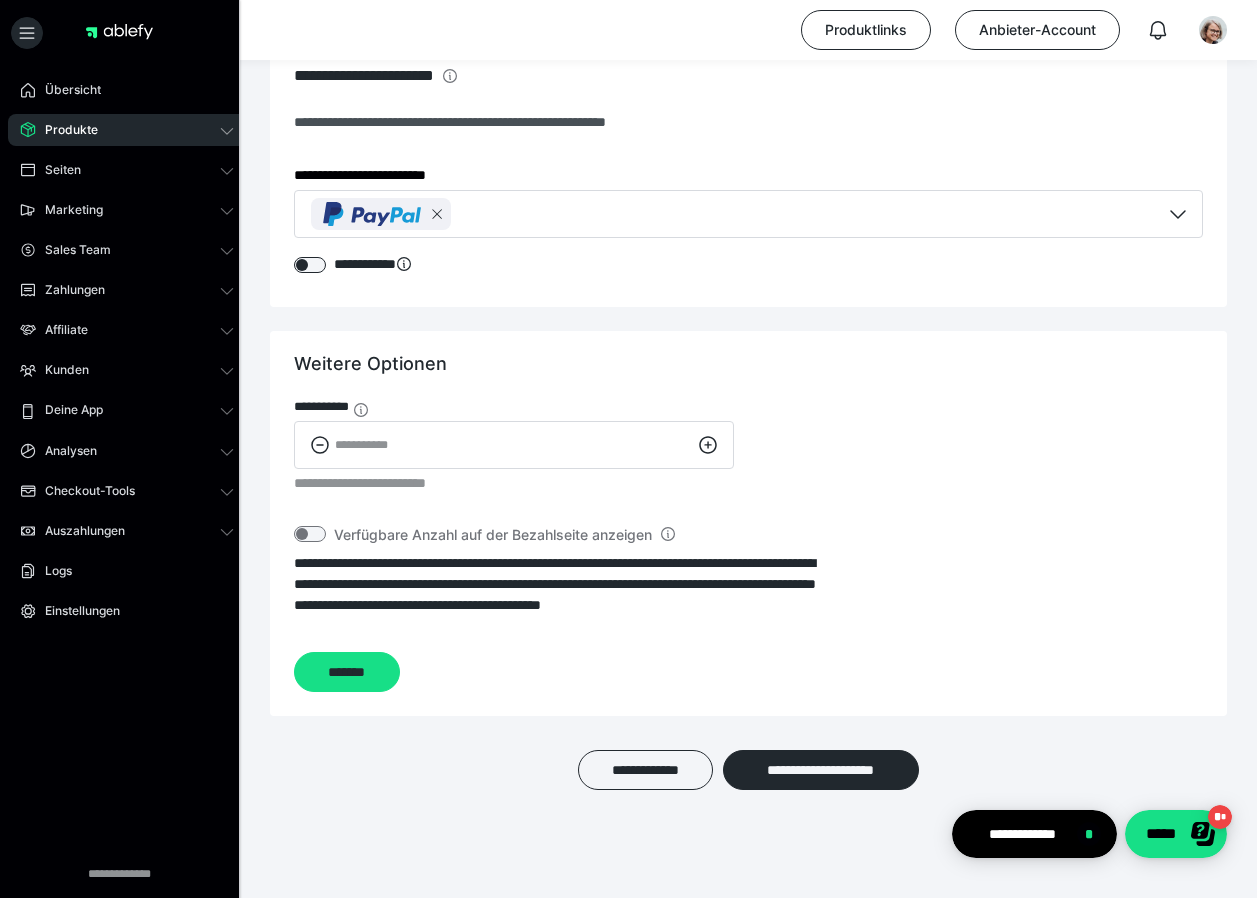 scroll, scrollTop: 2426, scrollLeft: 0, axis: vertical 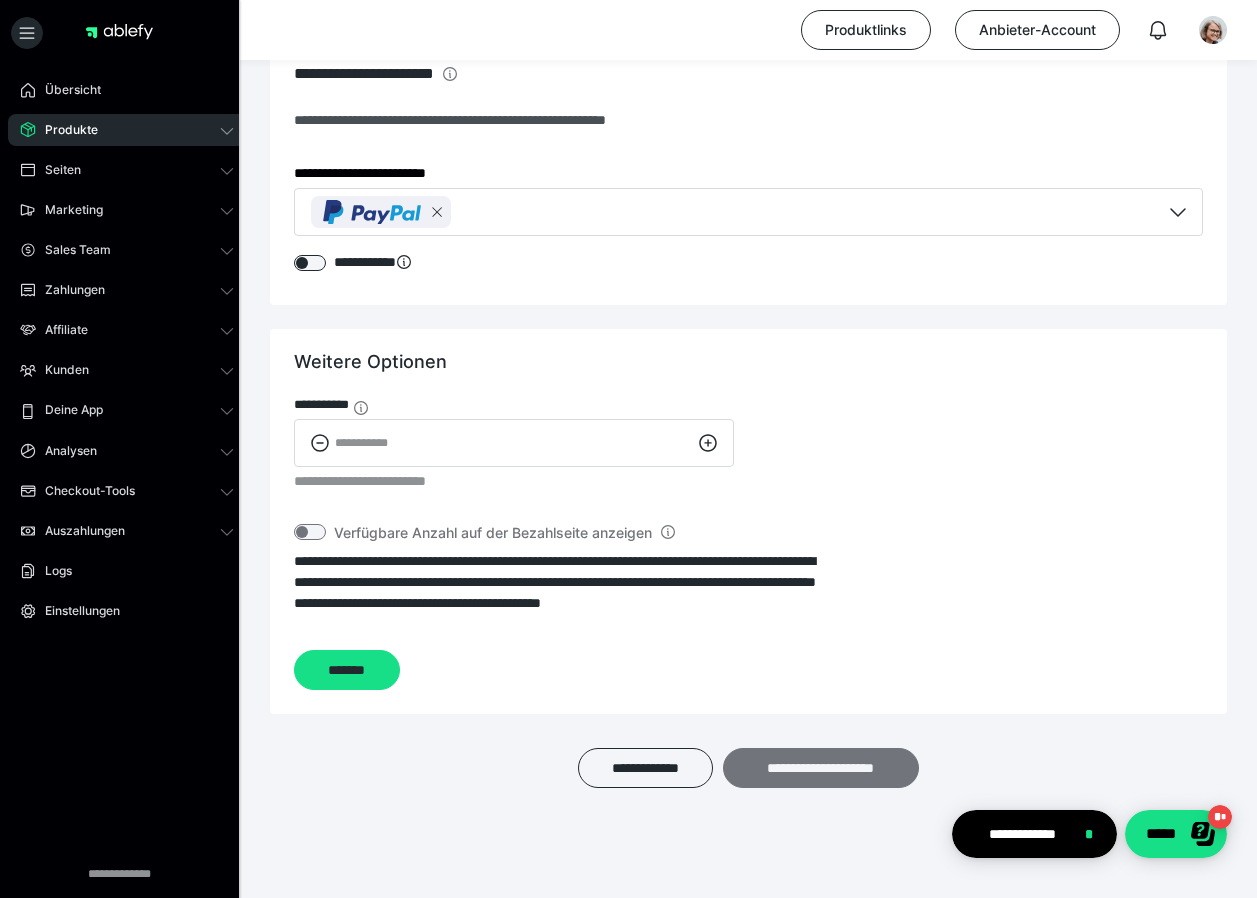 click on "**********" at bounding box center [821, 768] 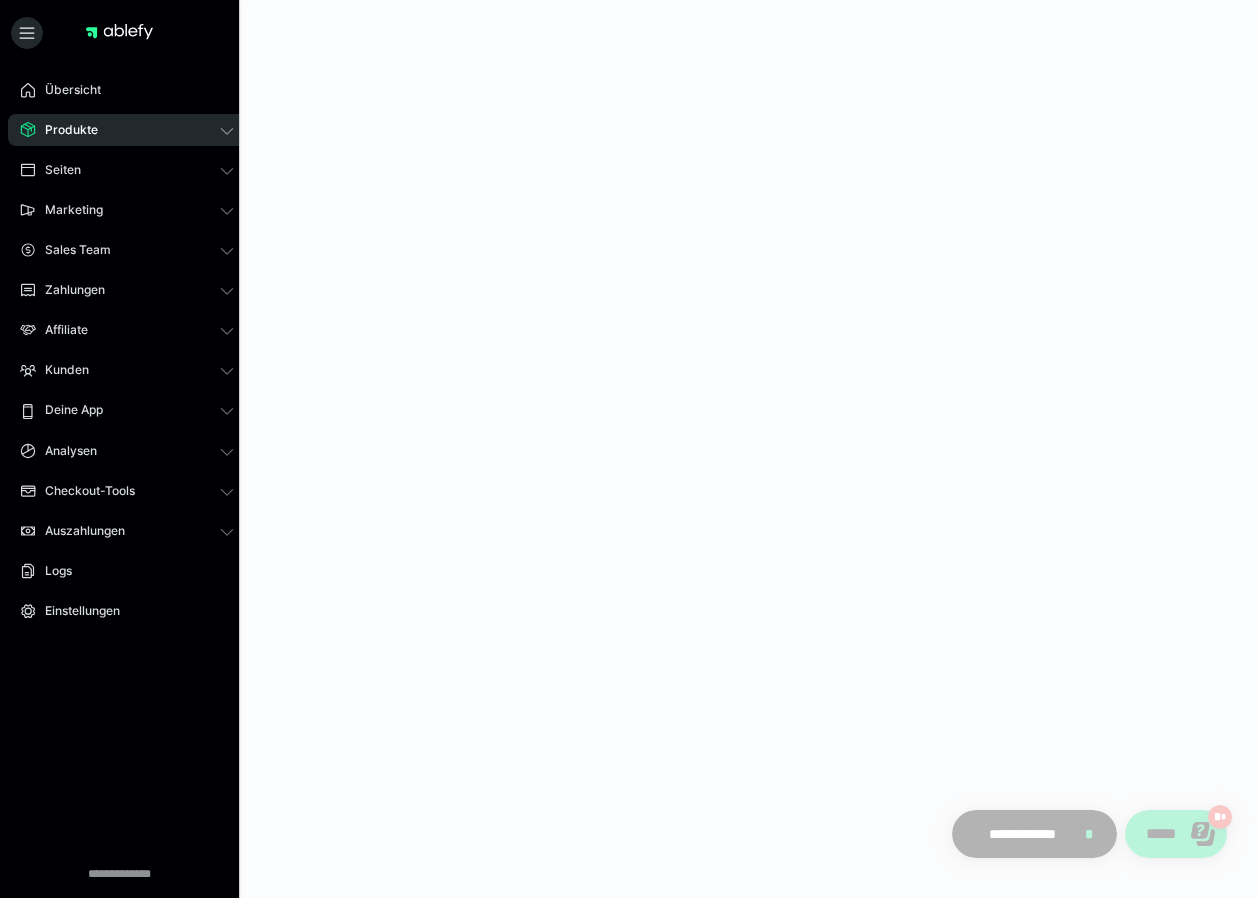 scroll, scrollTop: 0, scrollLeft: 0, axis: both 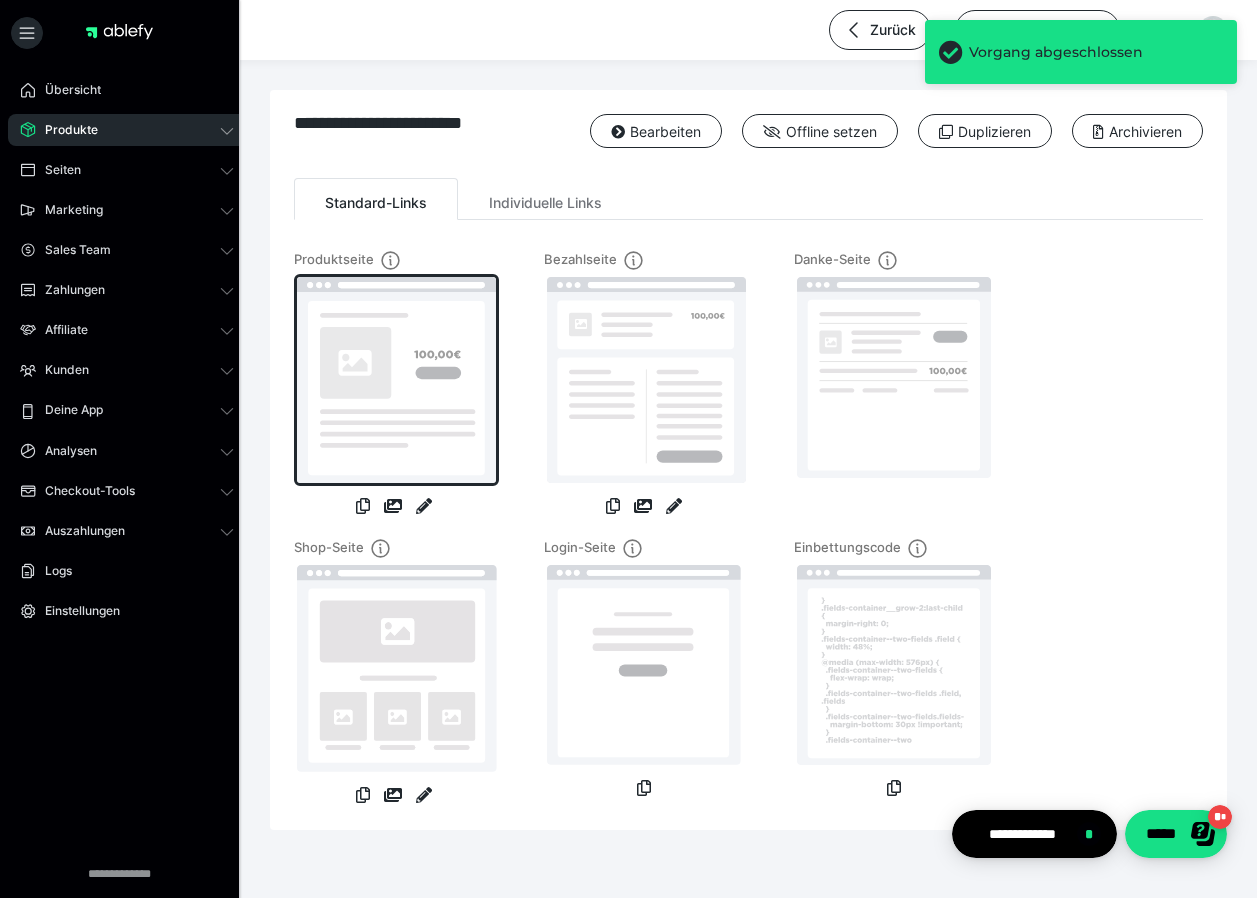 click at bounding box center (396, 380) 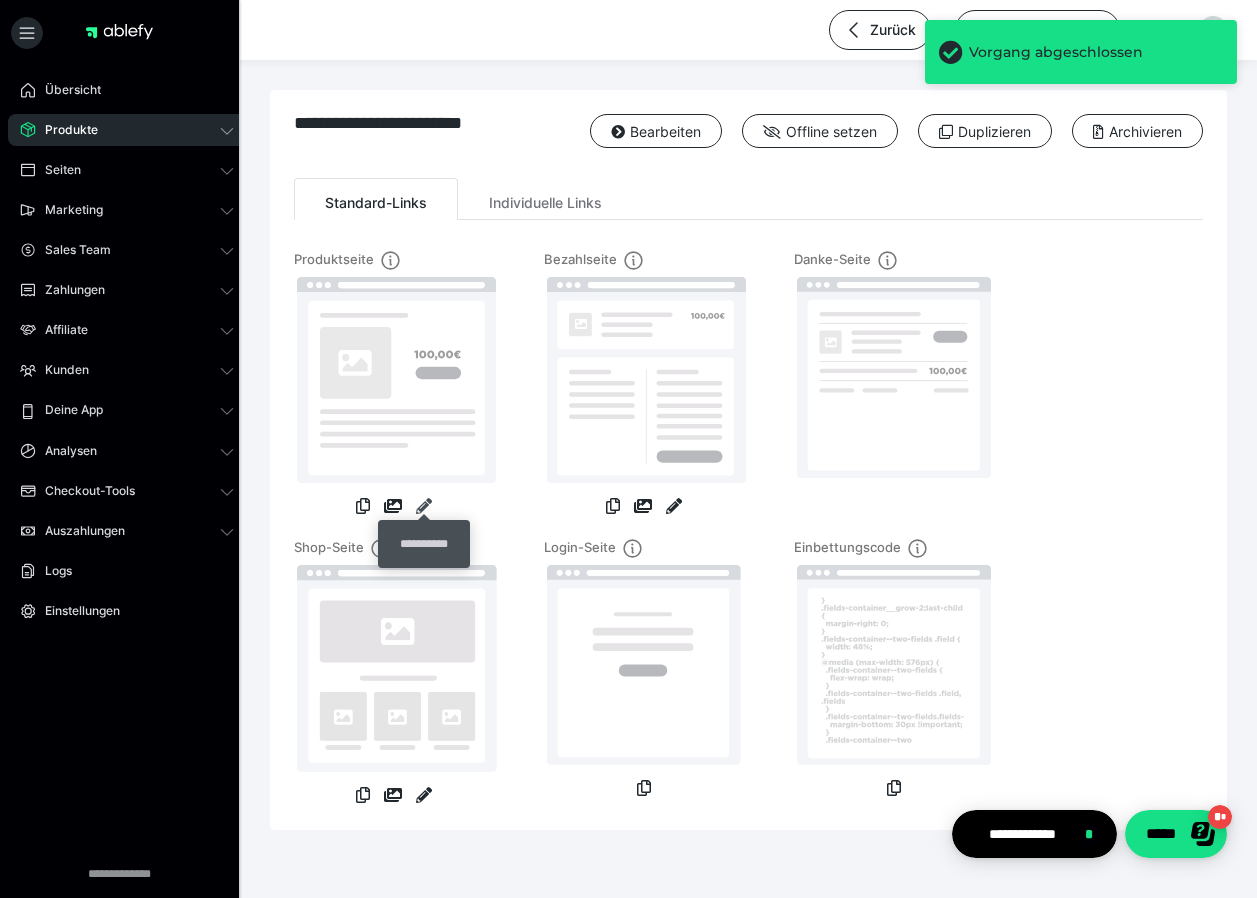 click at bounding box center [424, 506] 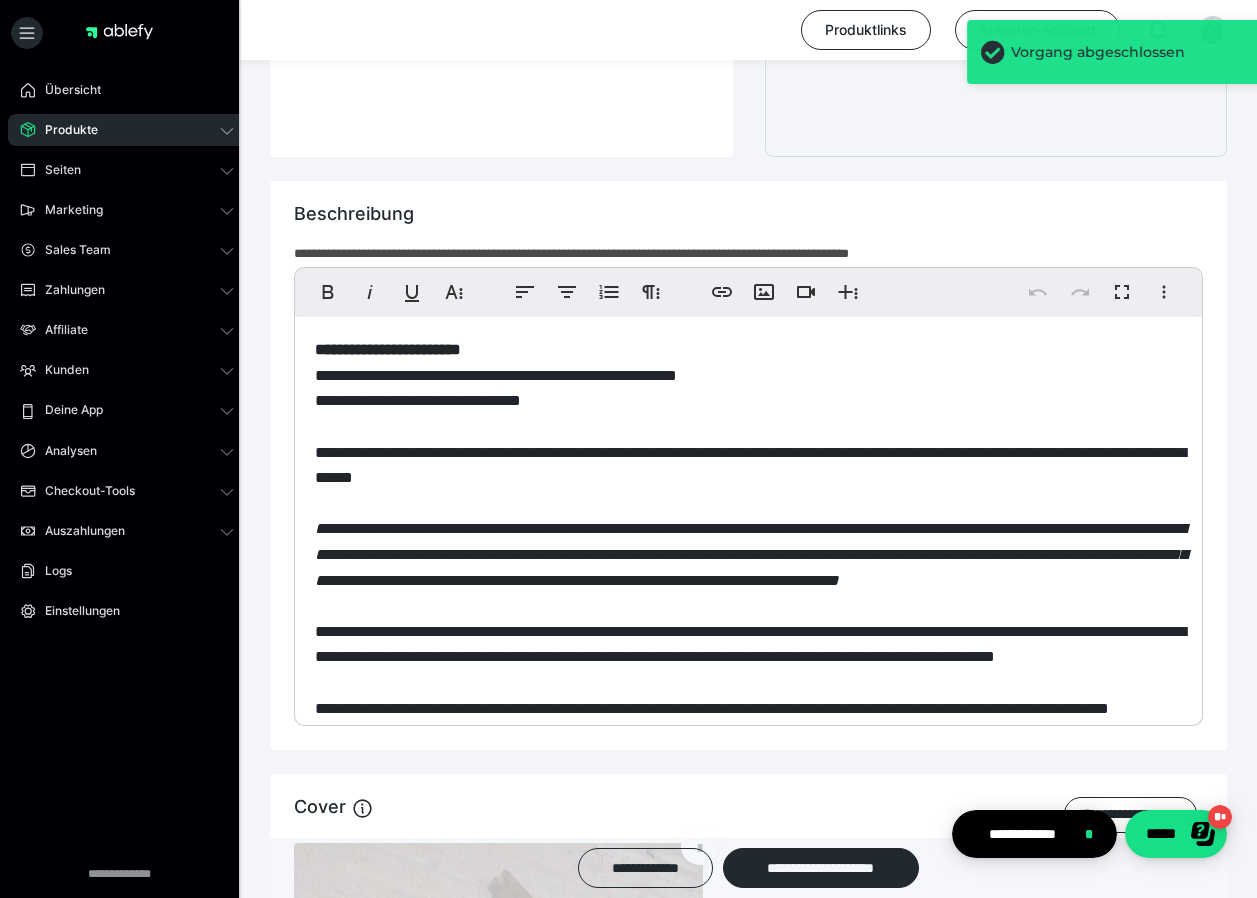 scroll, scrollTop: 1300, scrollLeft: 0, axis: vertical 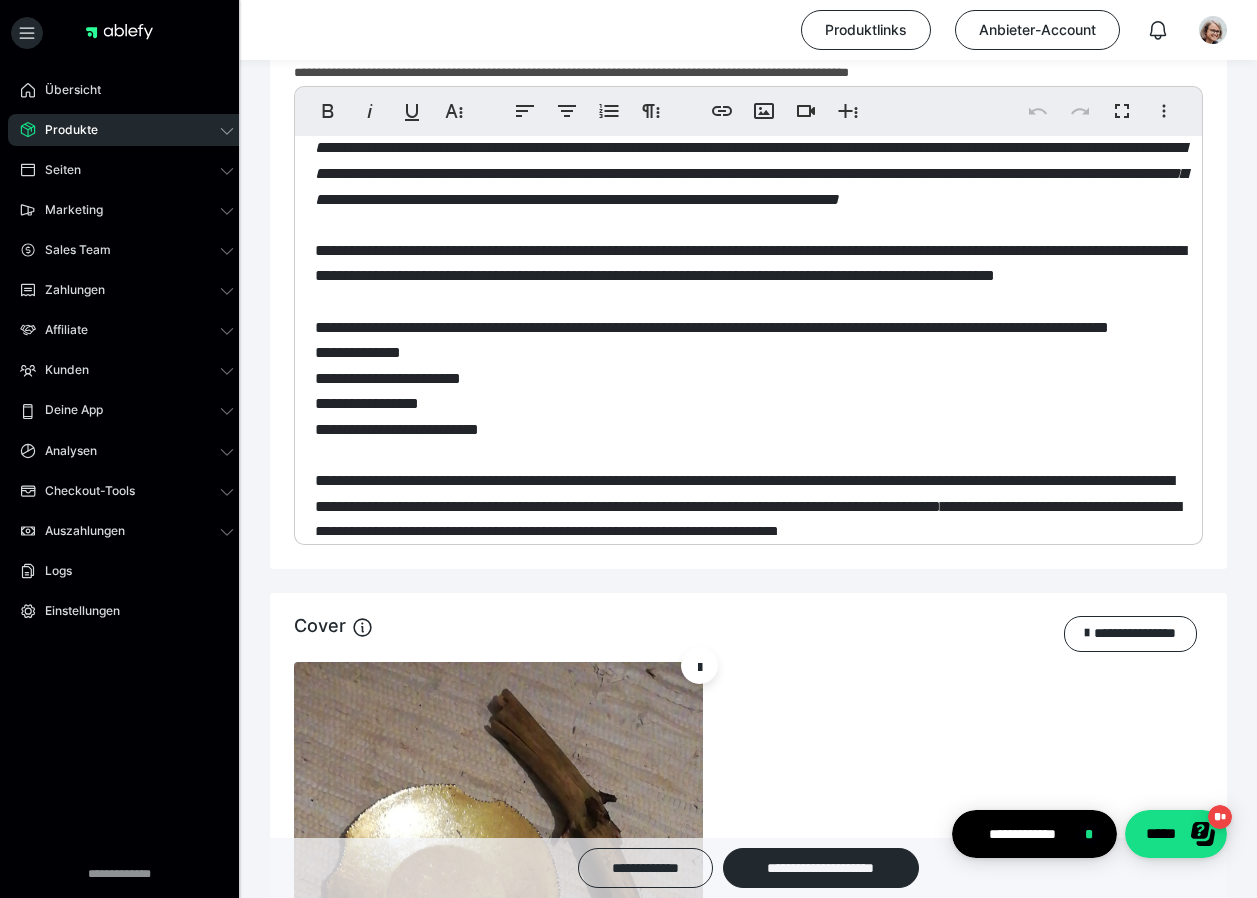 click on "**********" at bounding box center (712, 378) 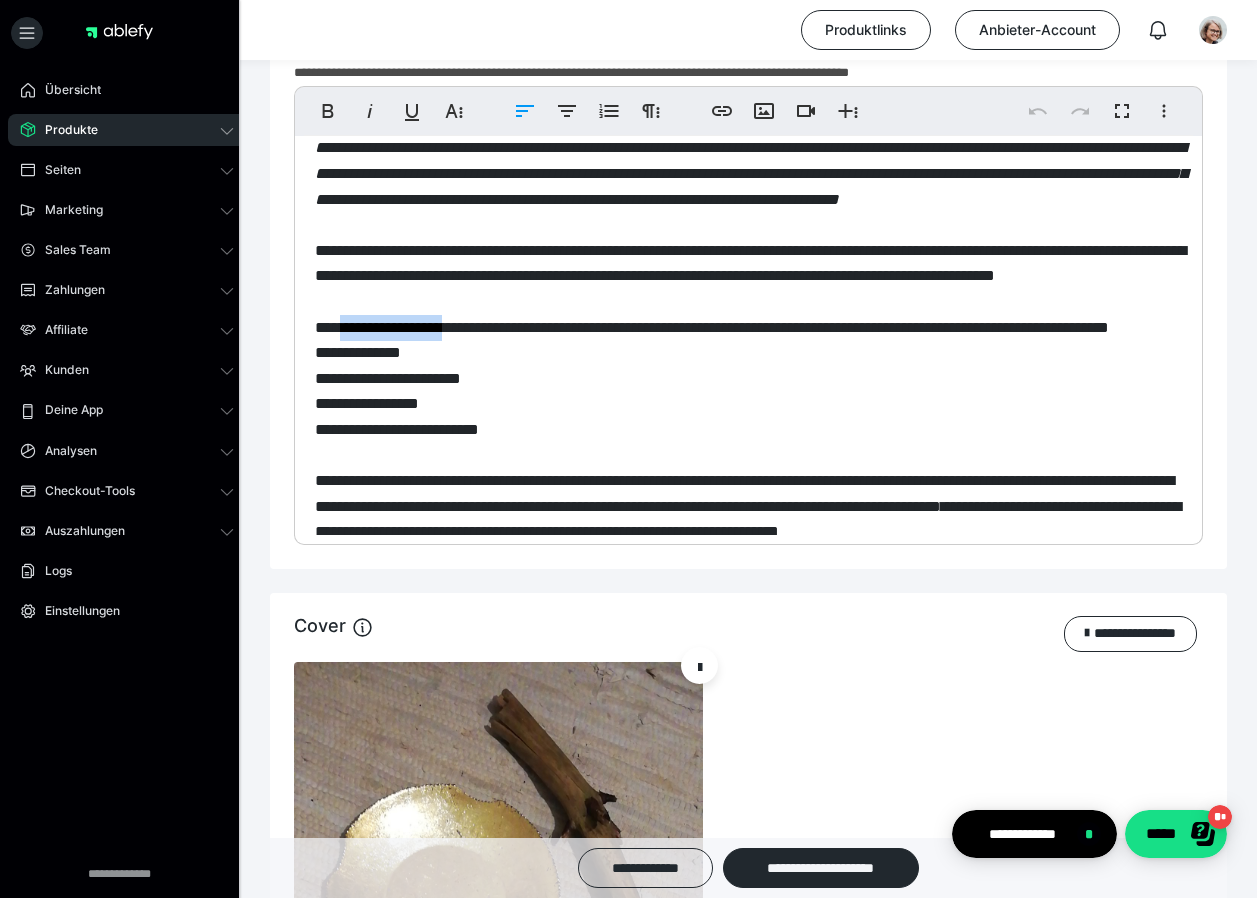 click on "**********" at bounding box center (712, 378) 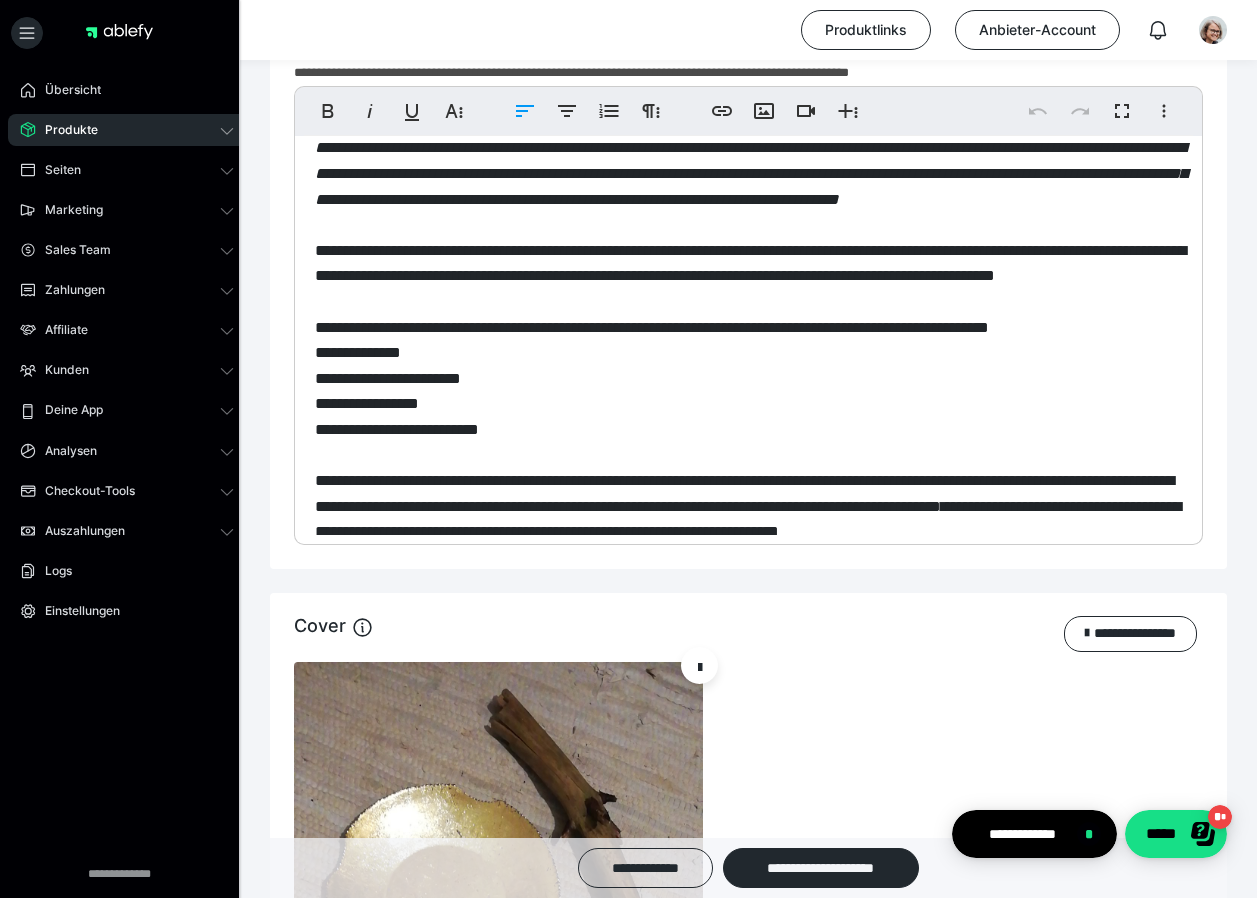 type 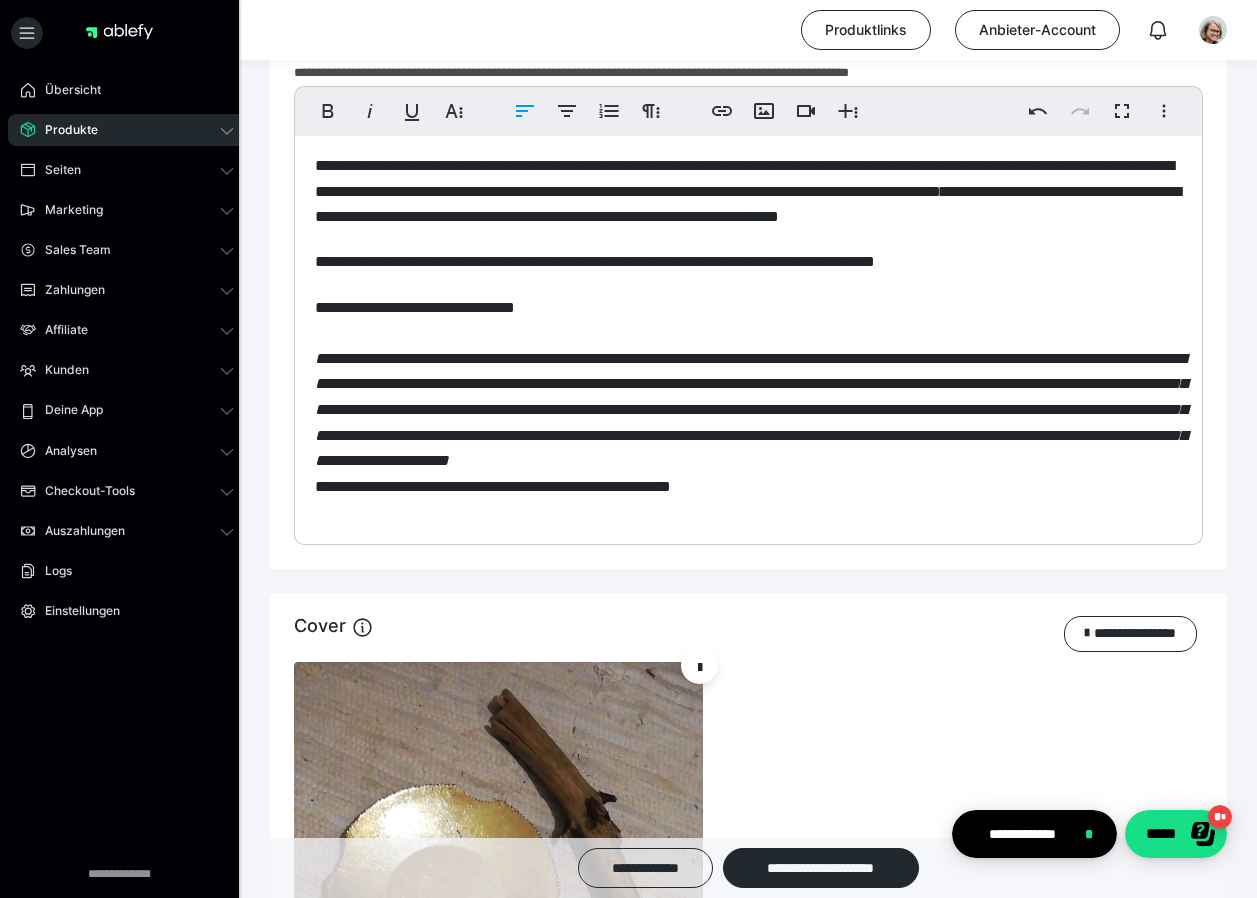 scroll, scrollTop: 541, scrollLeft: 0, axis: vertical 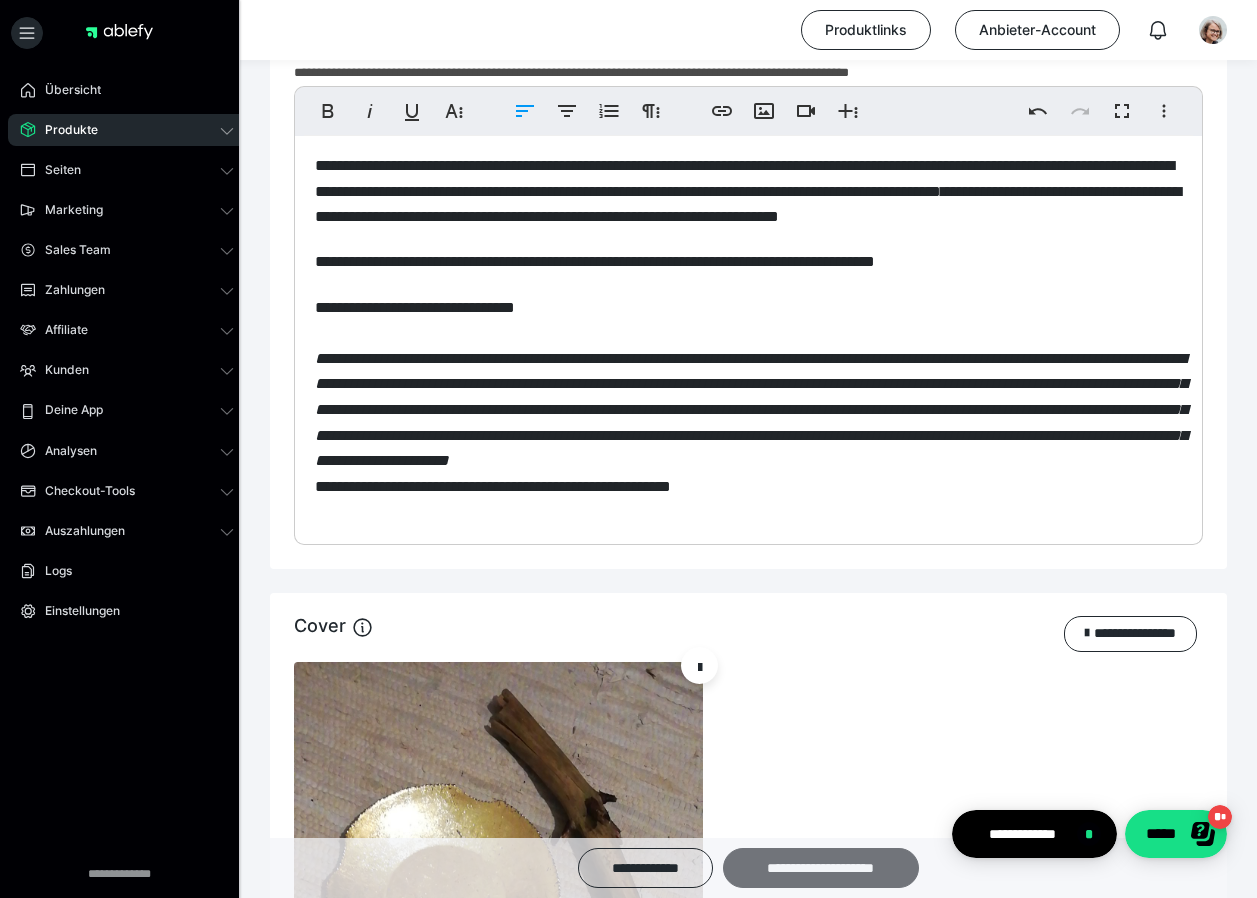 click on "**********" at bounding box center [821, 868] 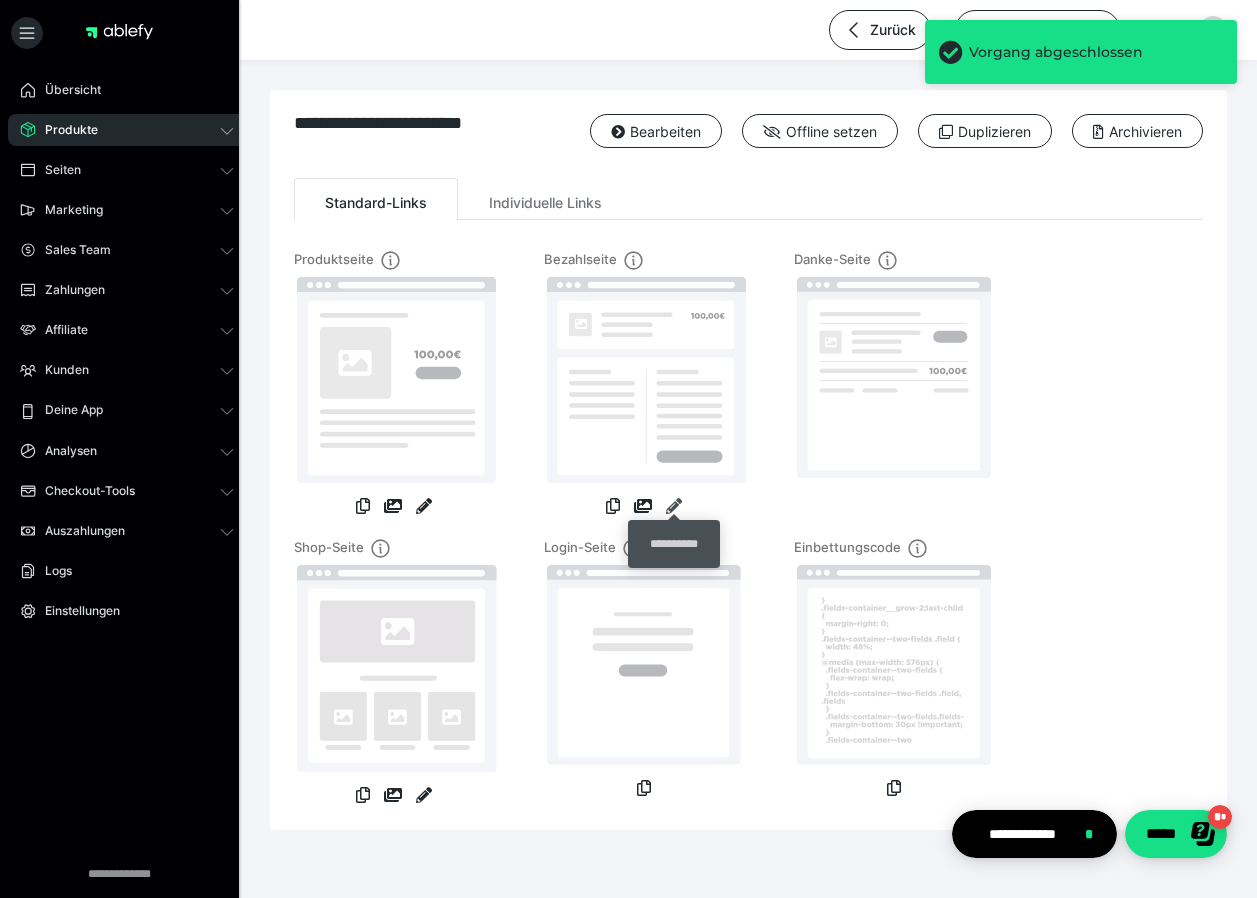 click at bounding box center (674, 506) 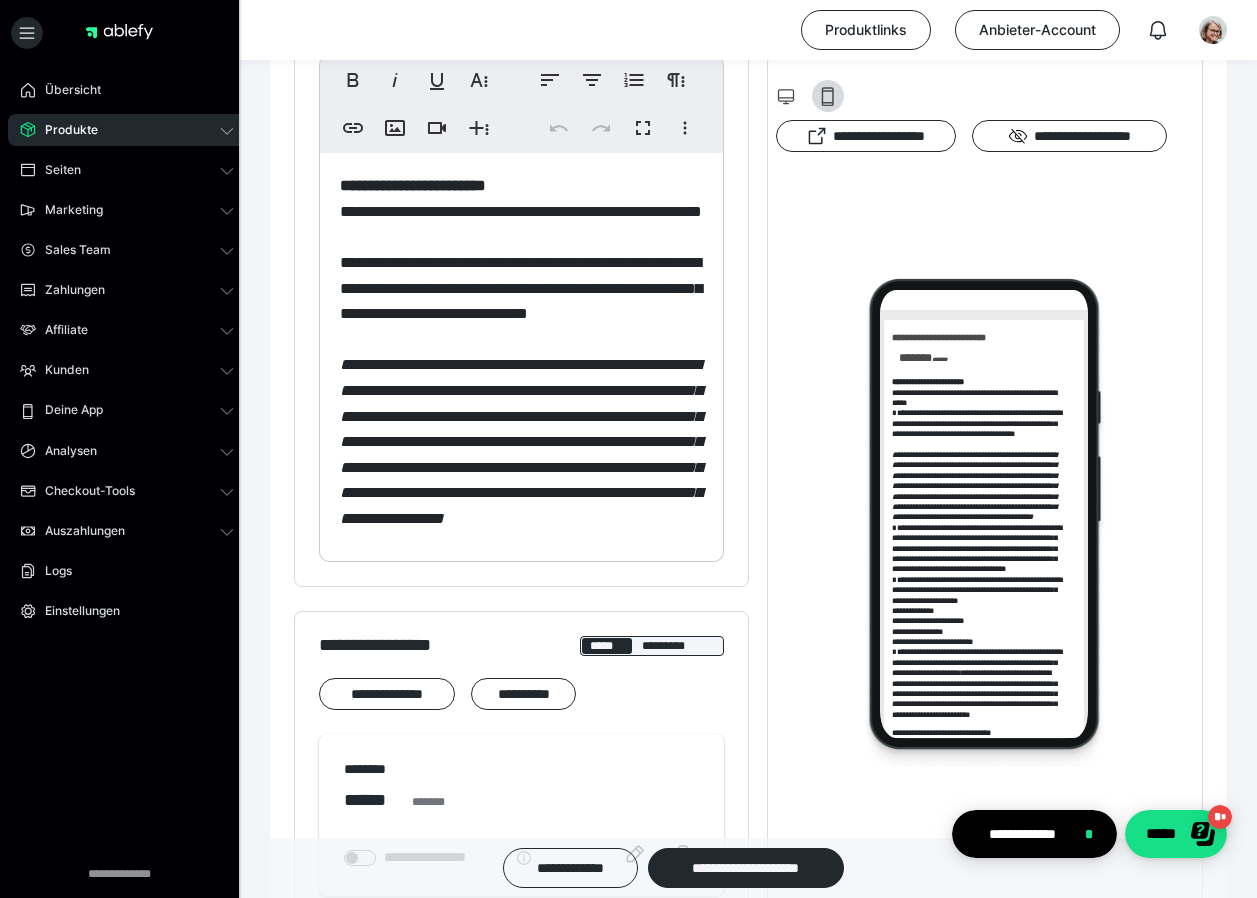 scroll, scrollTop: 0, scrollLeft: 0, axis: both 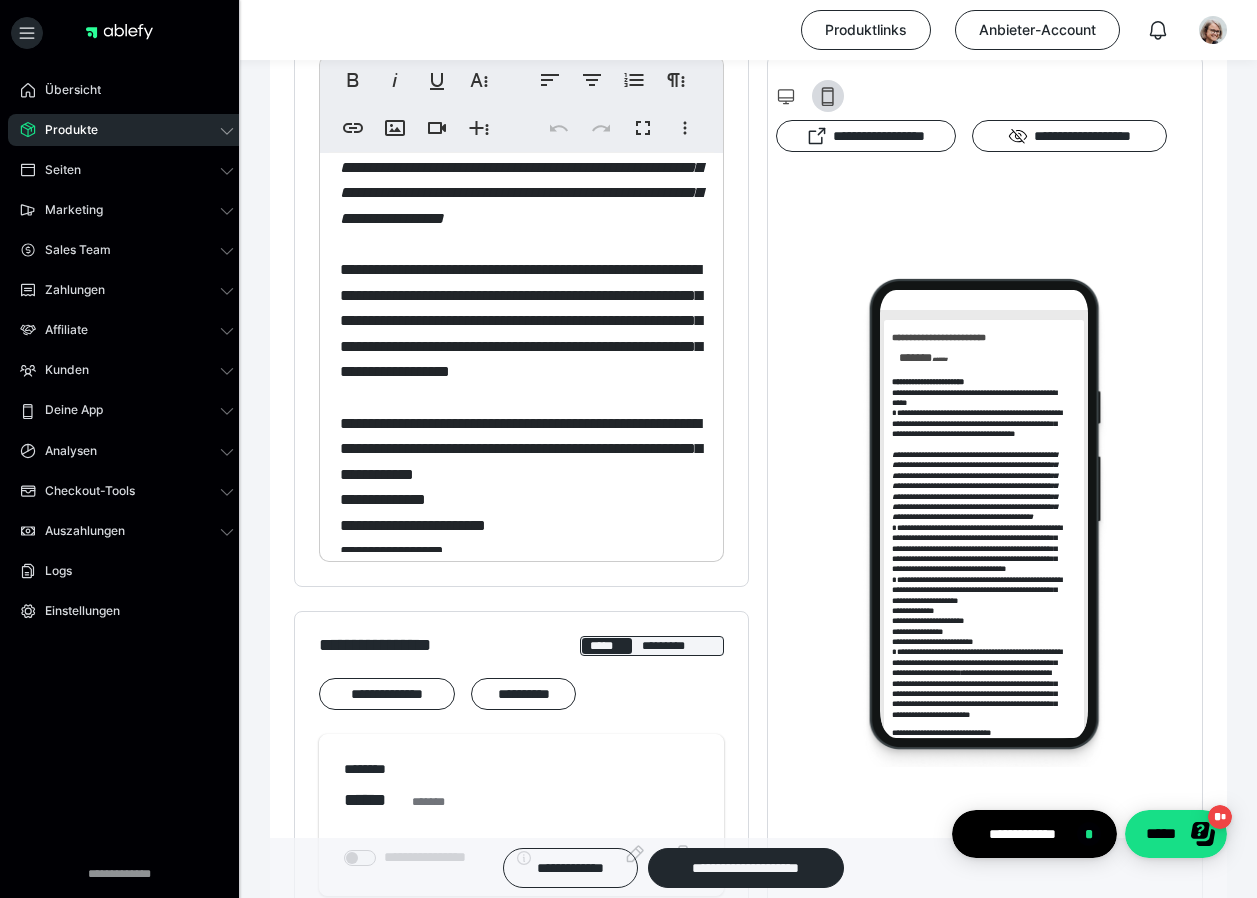 click on "**********" at bounding box center [521, 500] 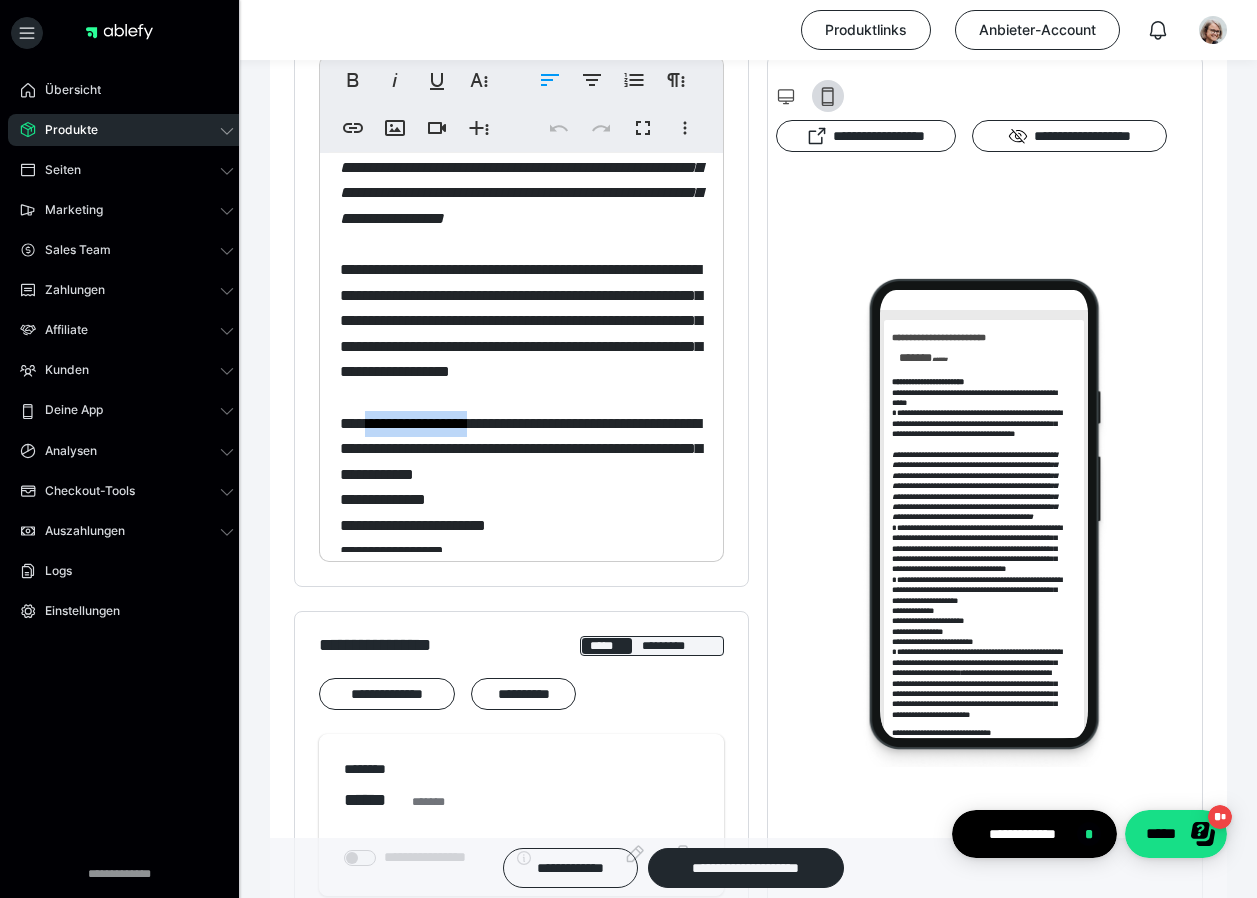 click on "**********" at bounding box center (521, 500) 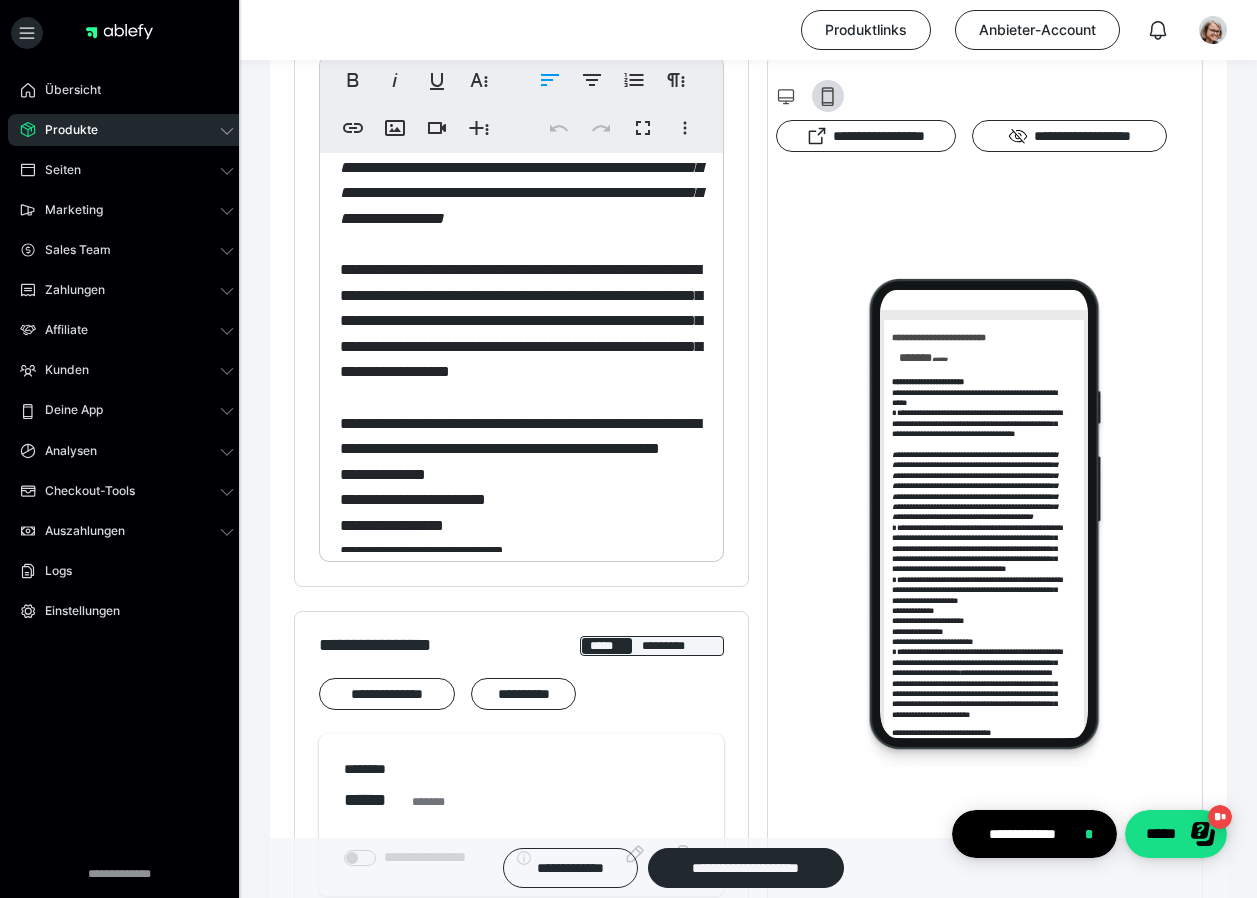 type 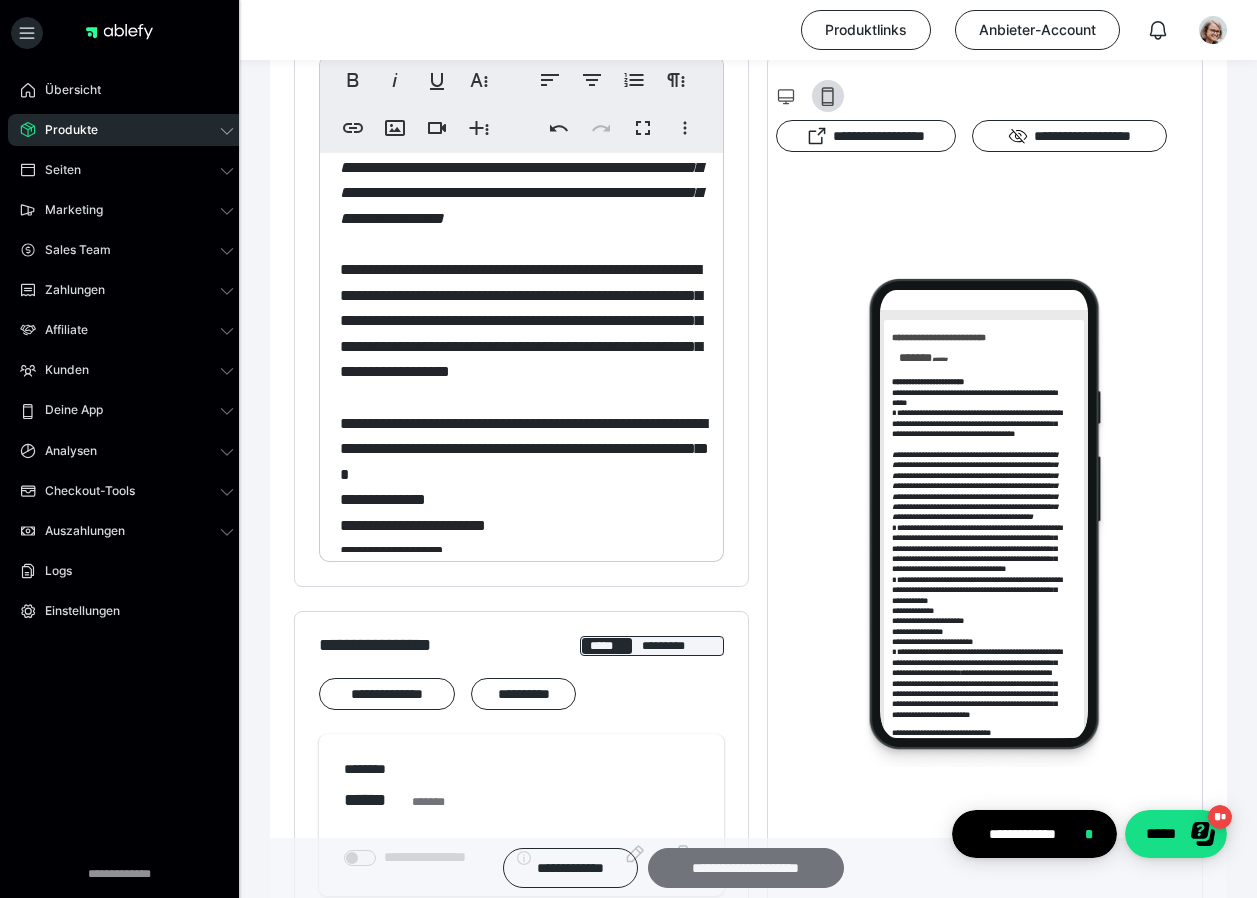 click on "**********" at bounding box center (746, 868) 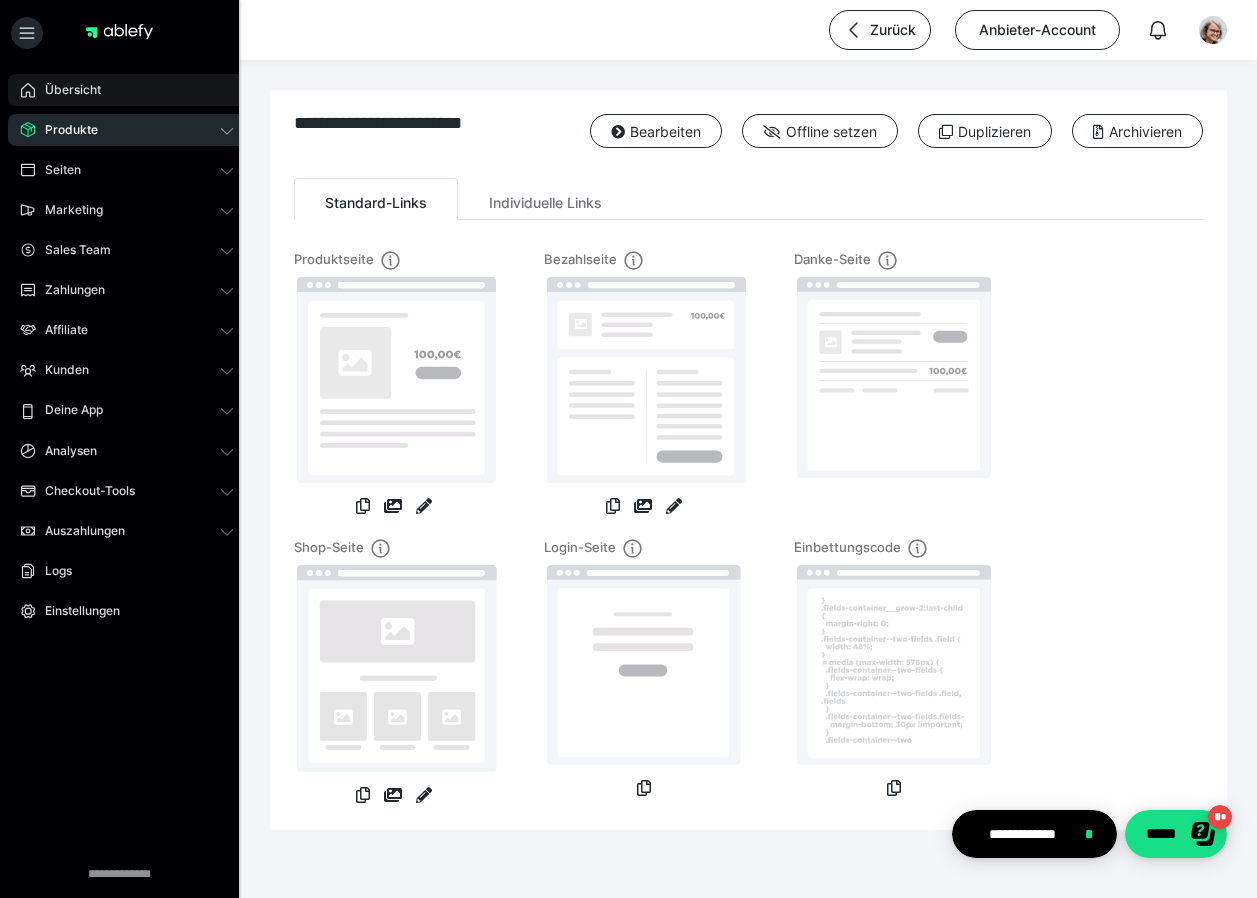 click on "Übersicht" at bounding box center [66, 90] 